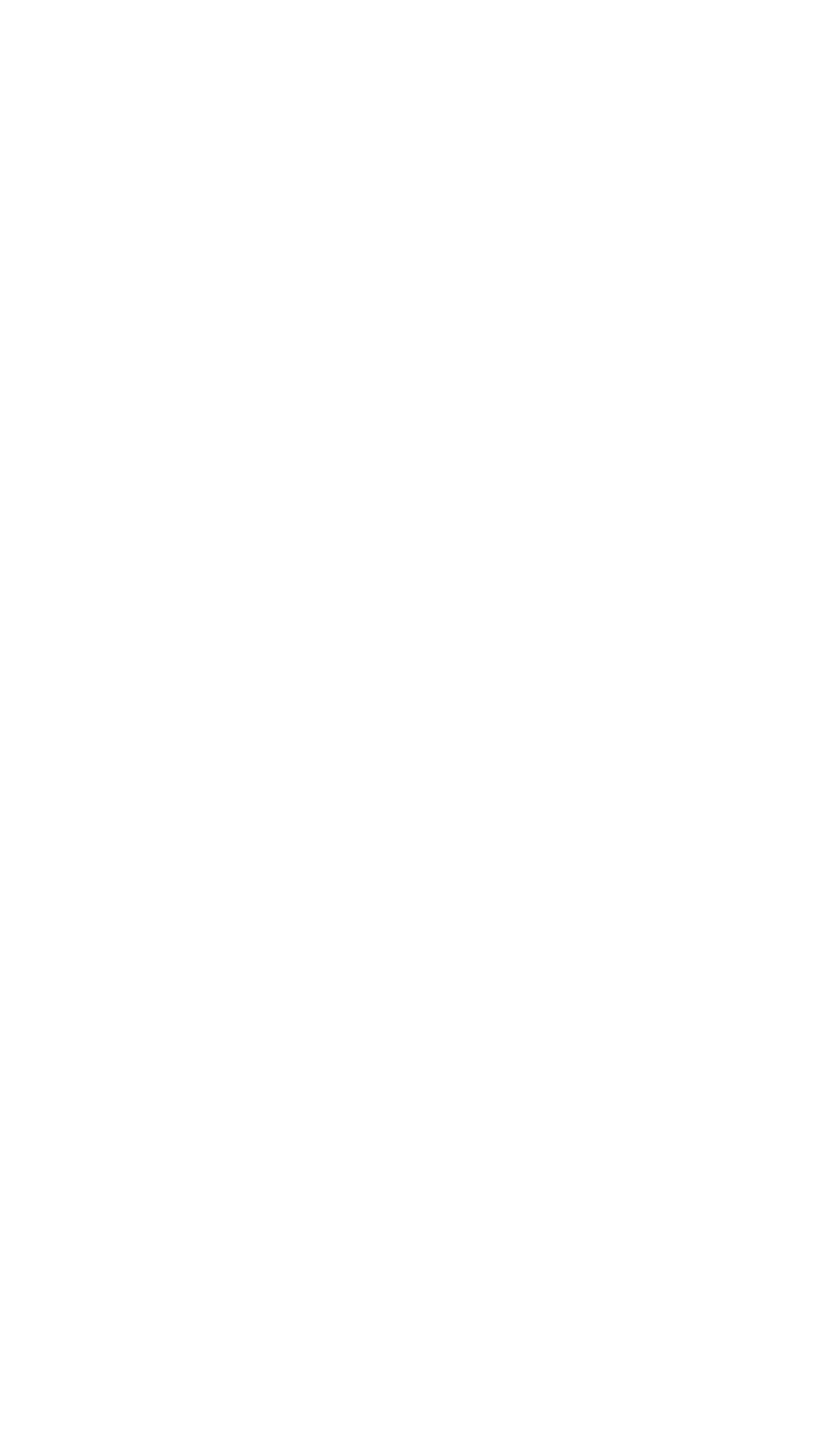 scroll, scrollTop: 0, scrollLeft: 0, axis: both 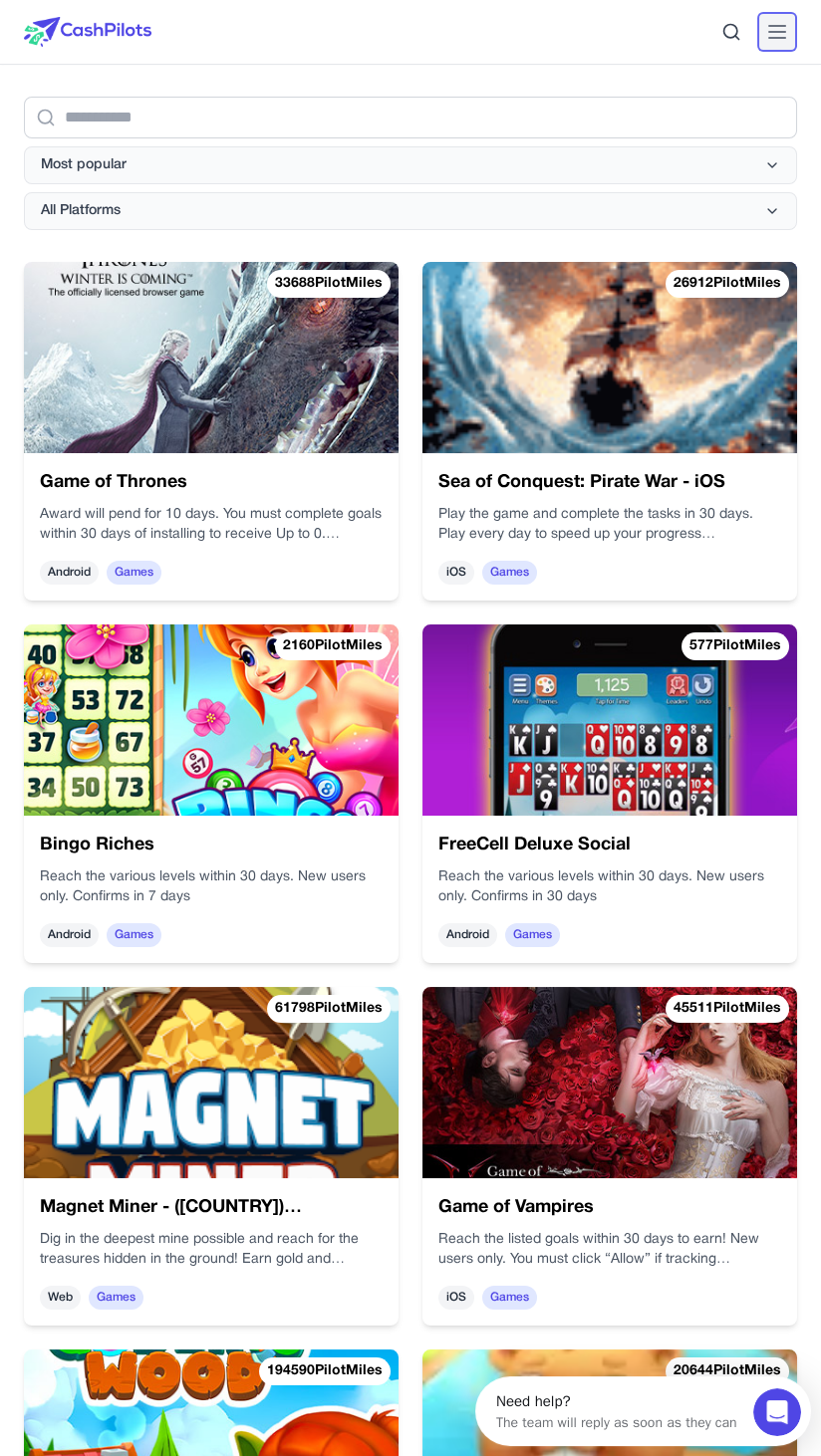 click at bounding box center (777, 32) 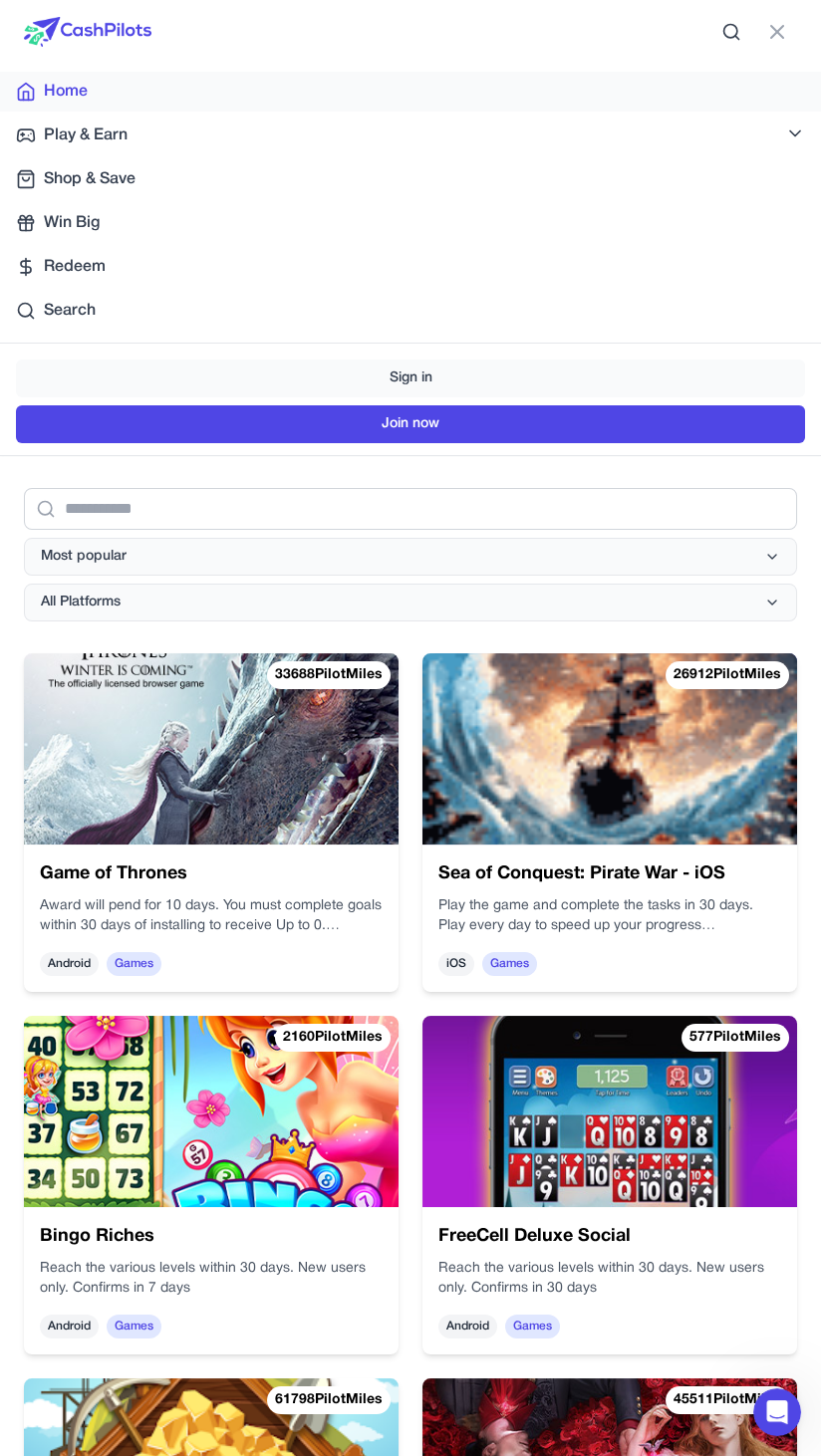 click on "Home" at bounding box center (66, 92) 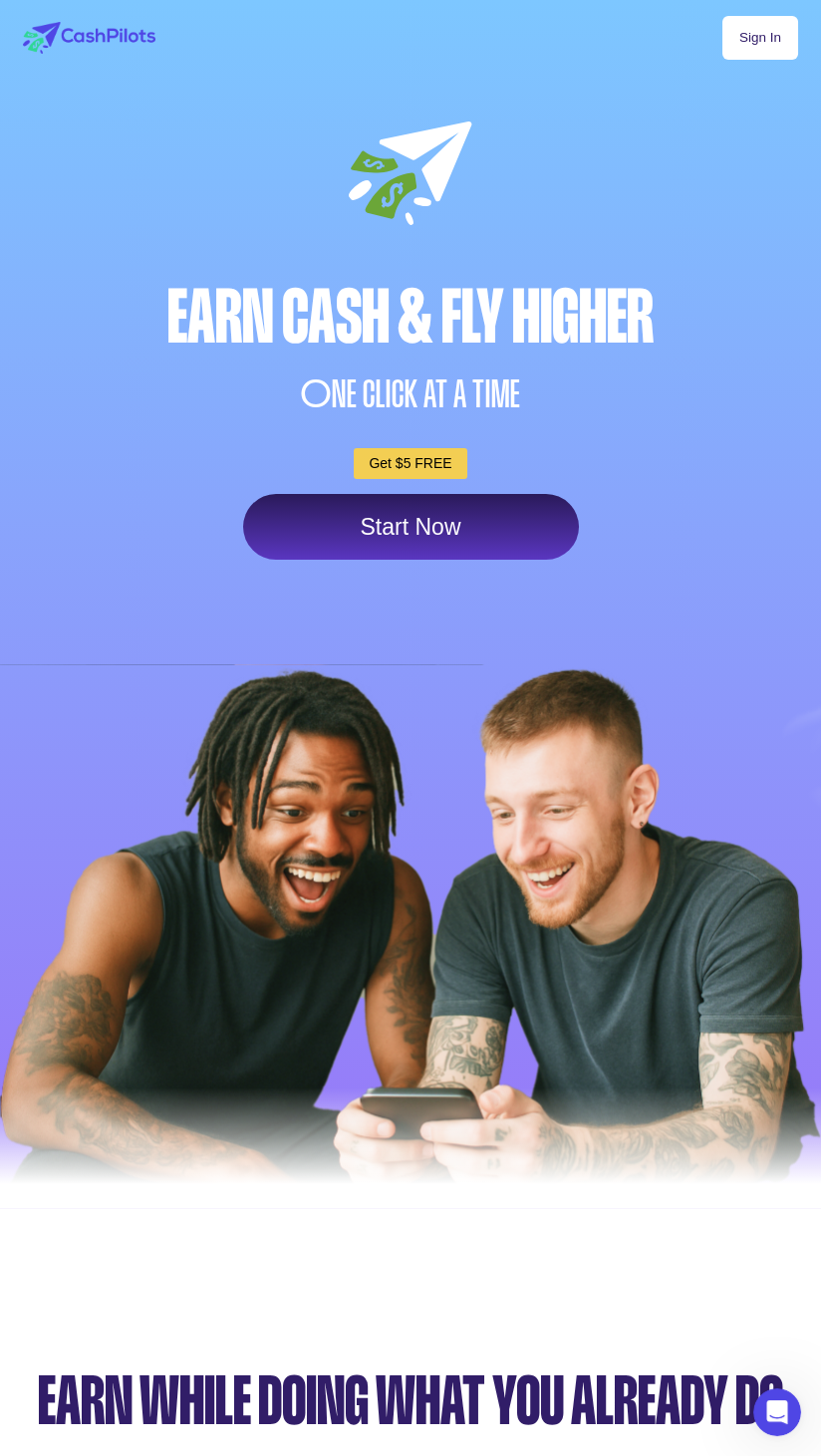 click on "Get $5 FREE" at bounding box center (410, 463) 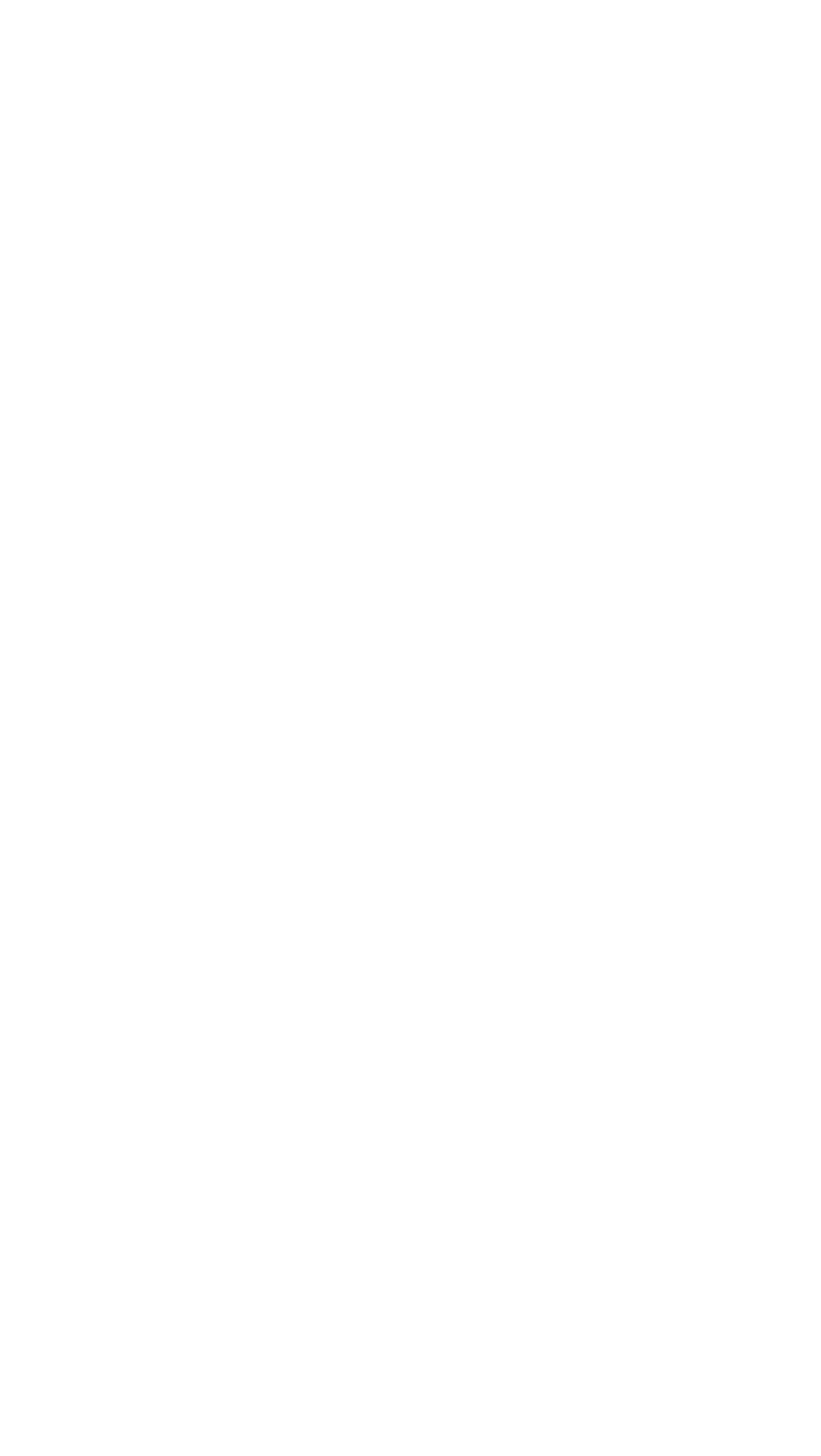 scroll, scrollTop: 0, scrollLeft: 0, axis: both 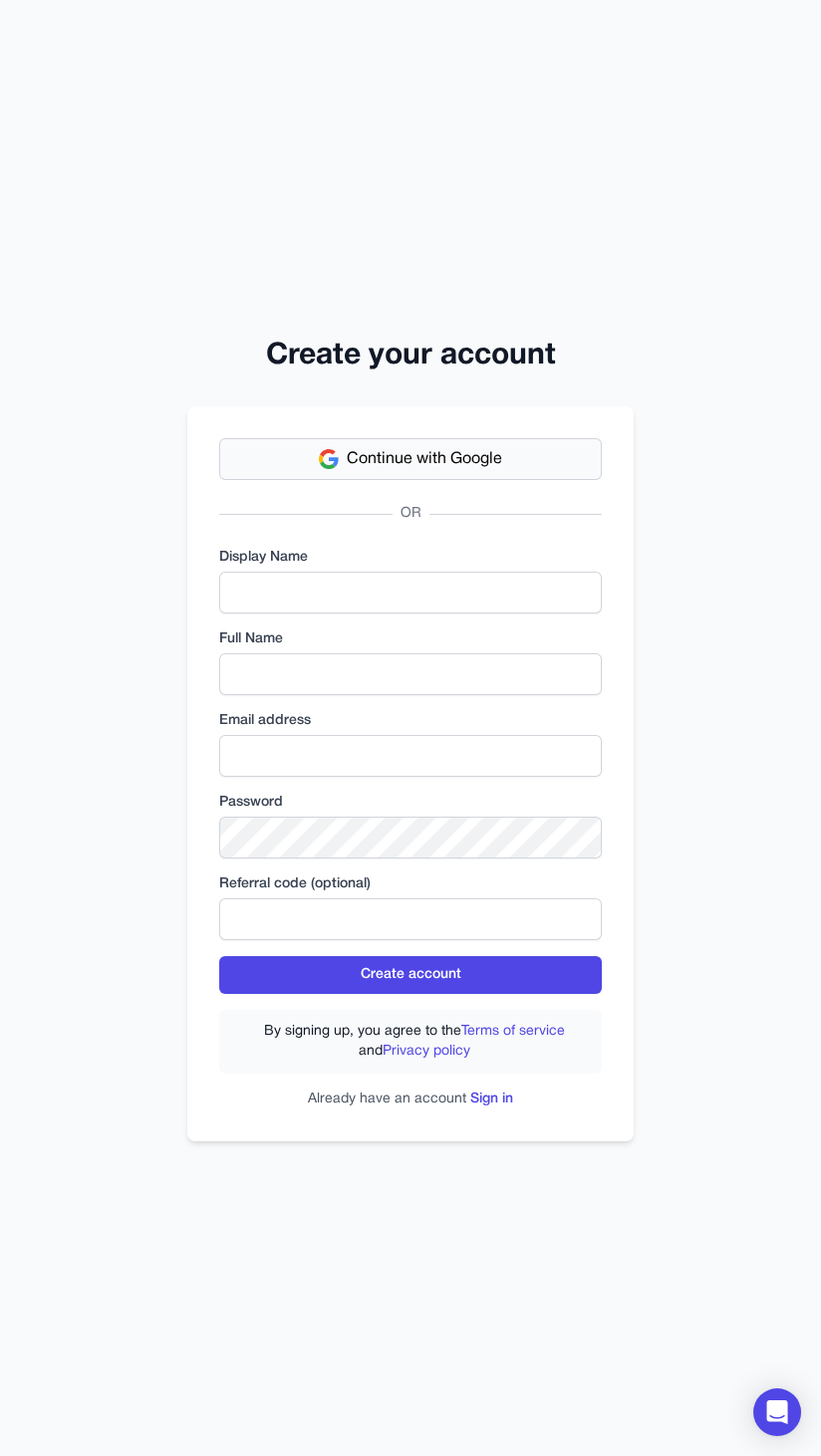 click on "Continue with Google" at bounding box center (424, 459) 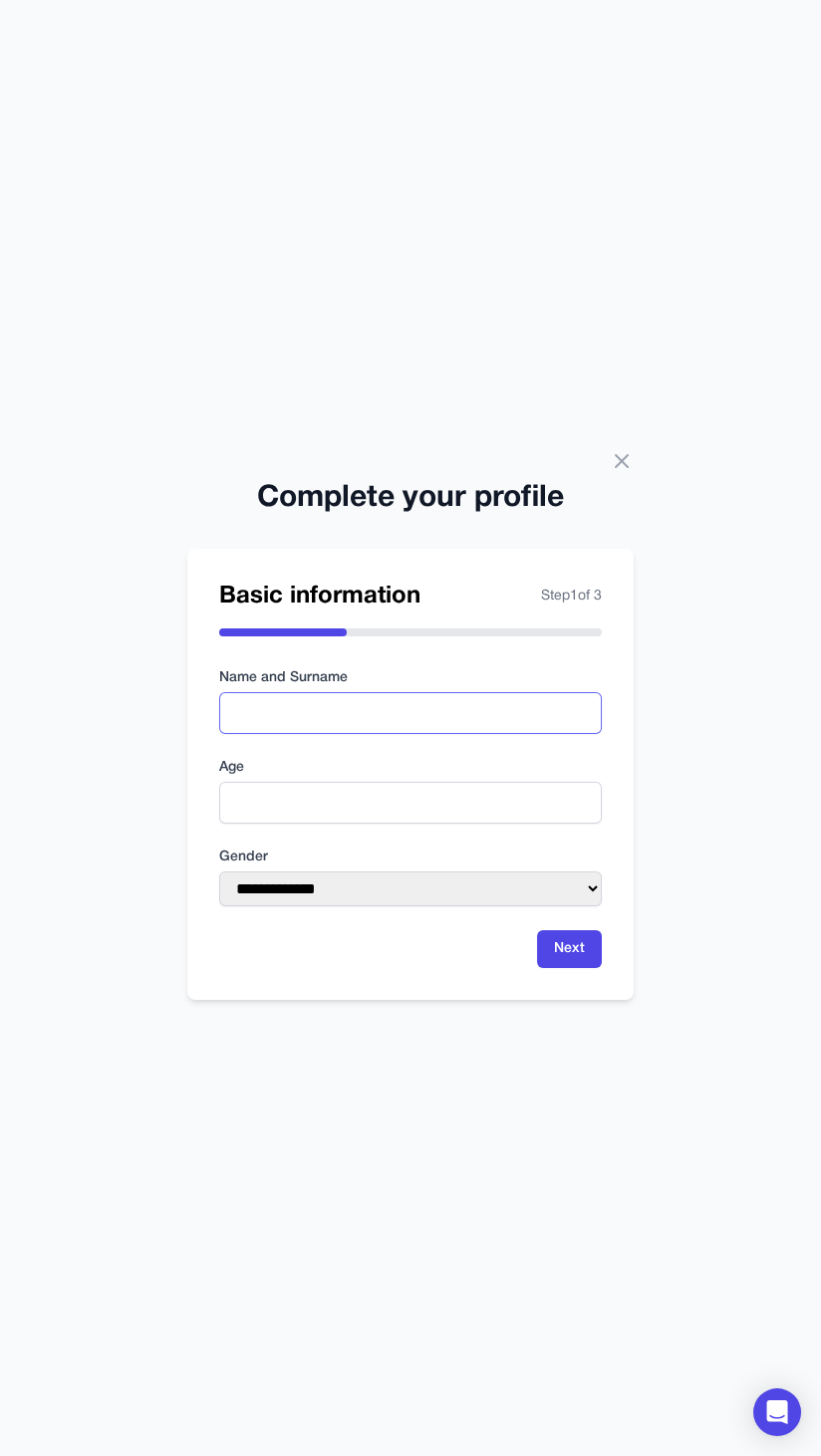 click at bounding box center [410, 713] 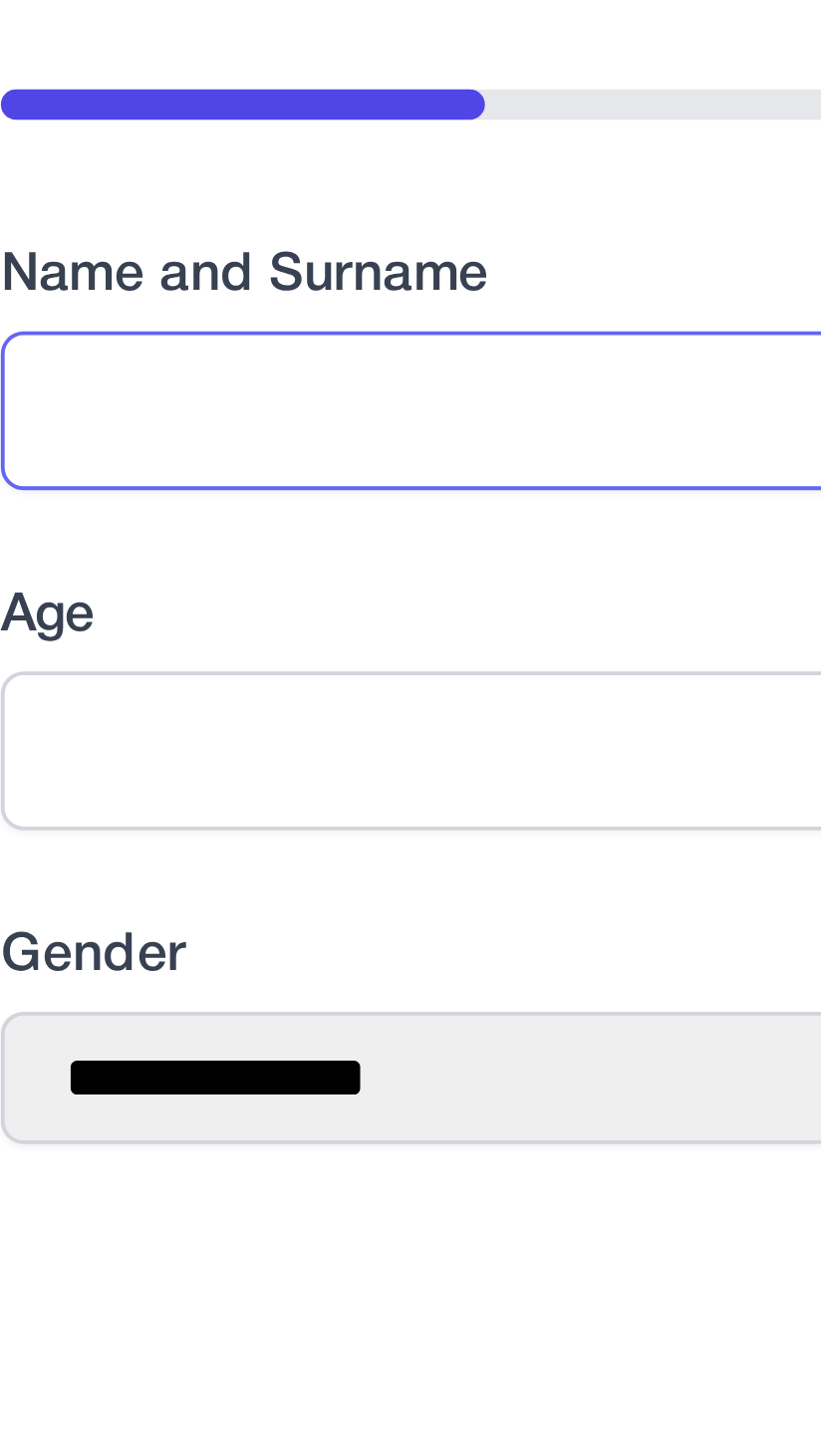 type on "**********" 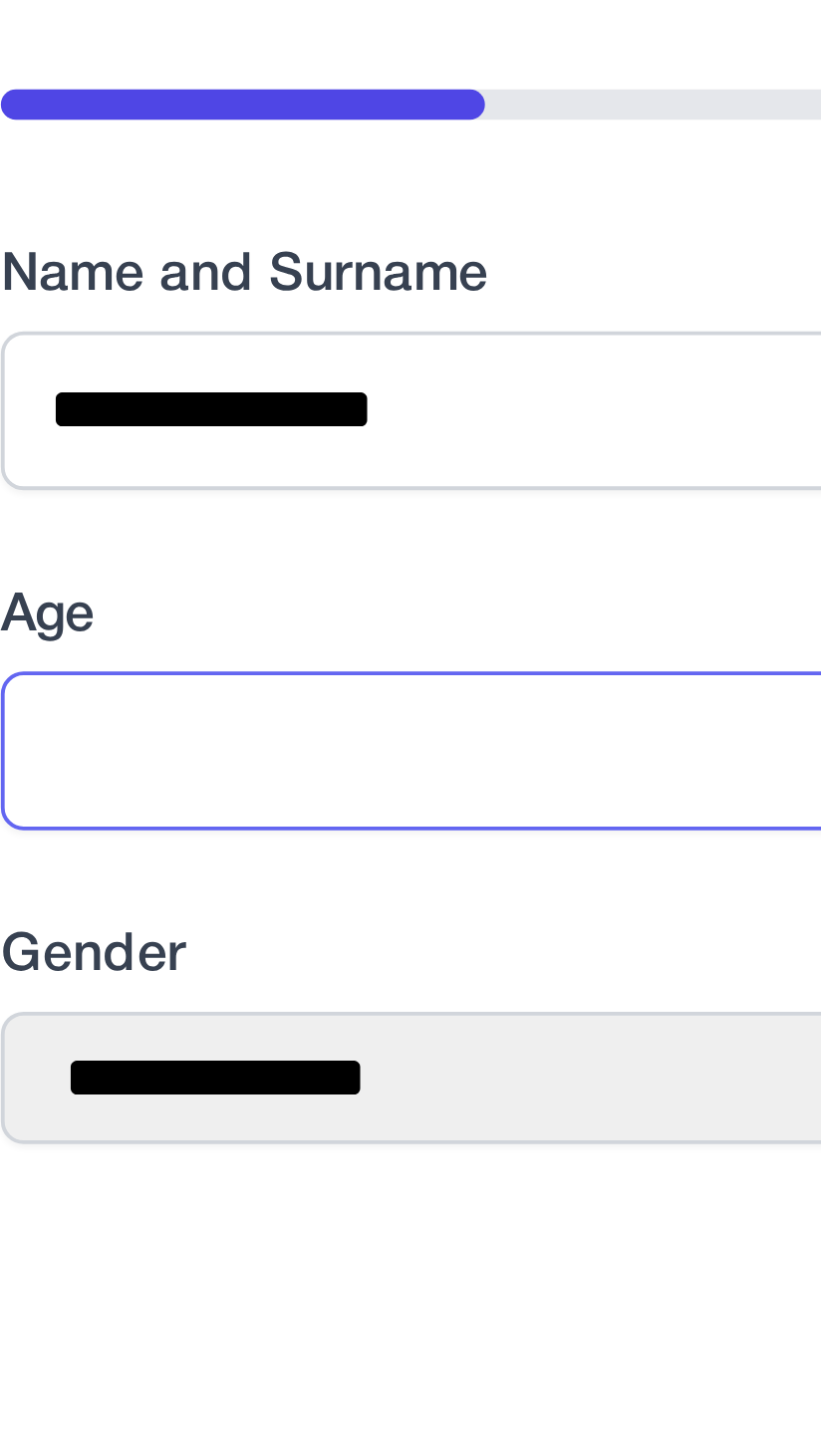 click at bounding box center [410, 803] 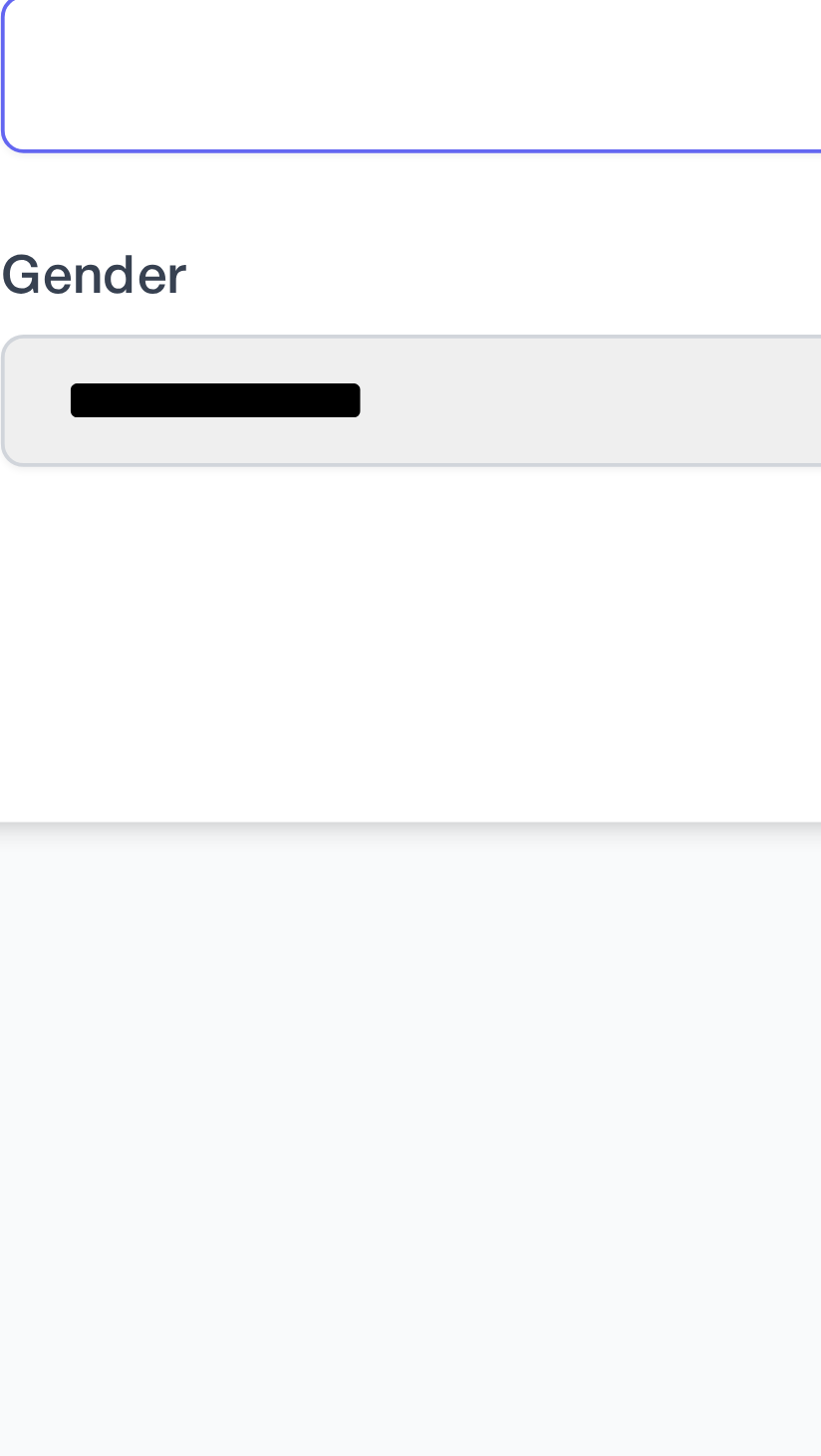 type on "**" 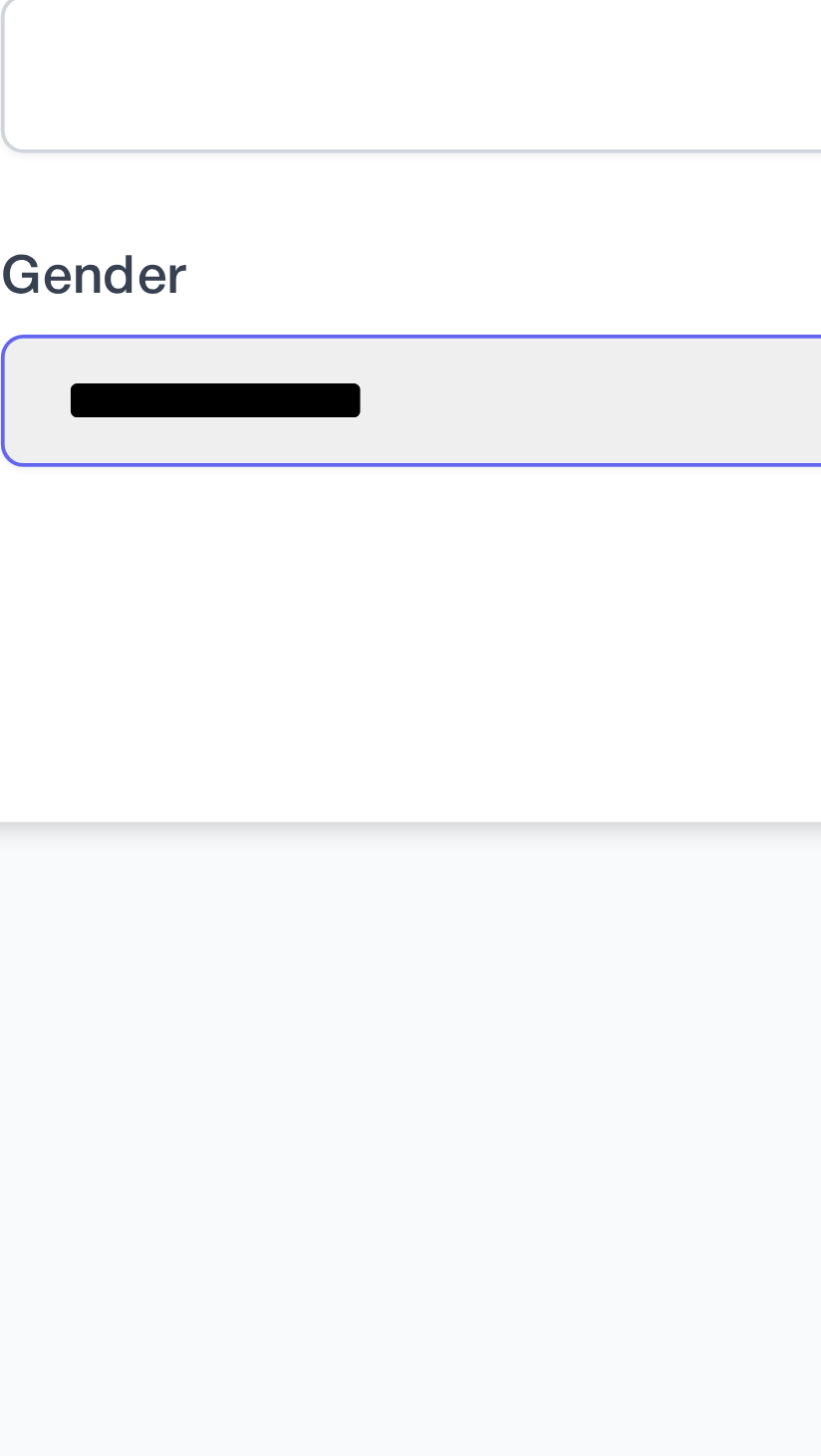 click on "**********" at bounding box center [410, 888] 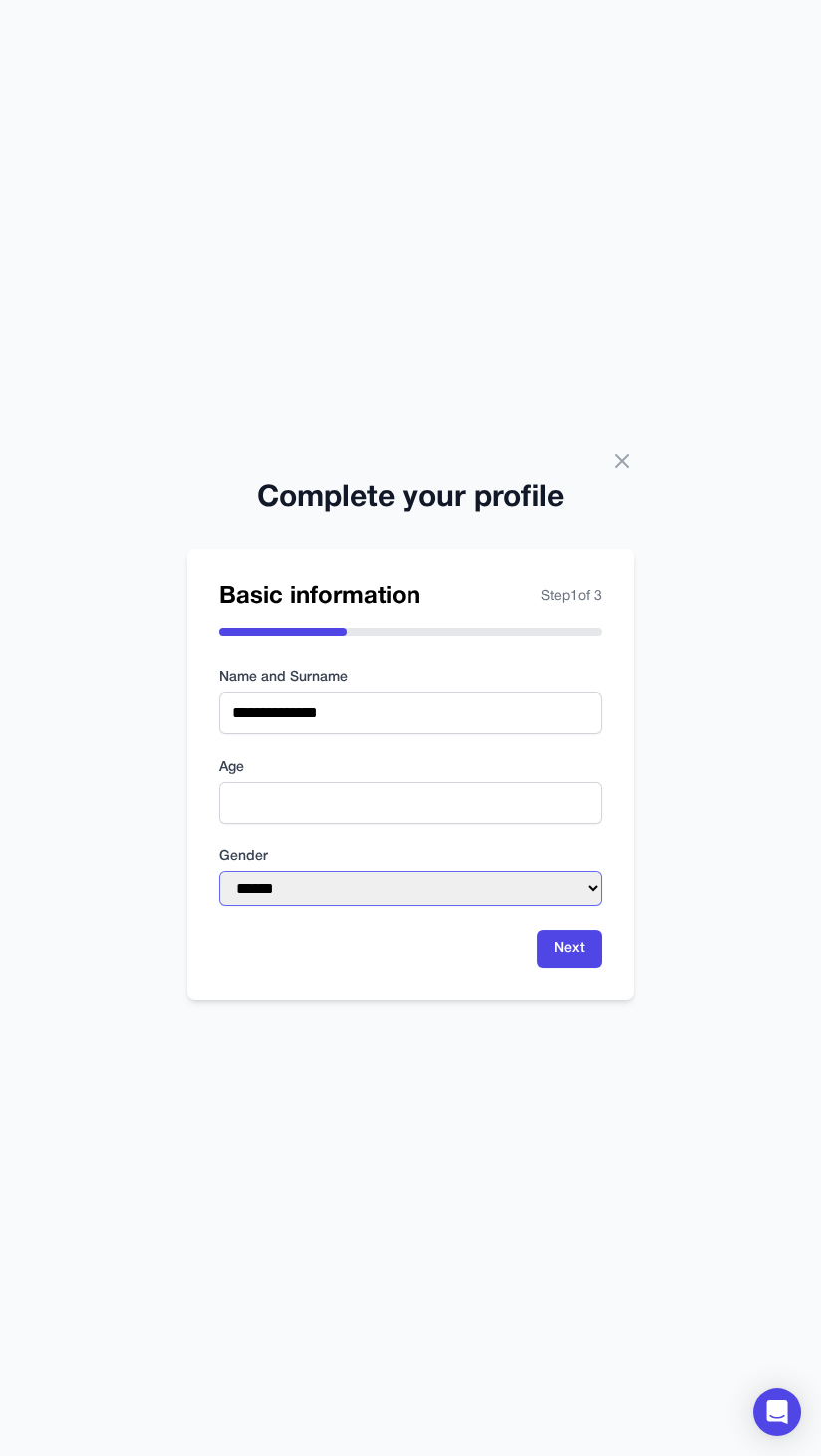 scroll, scrollTop: 93, scrollLeft: 0, axis: vertical 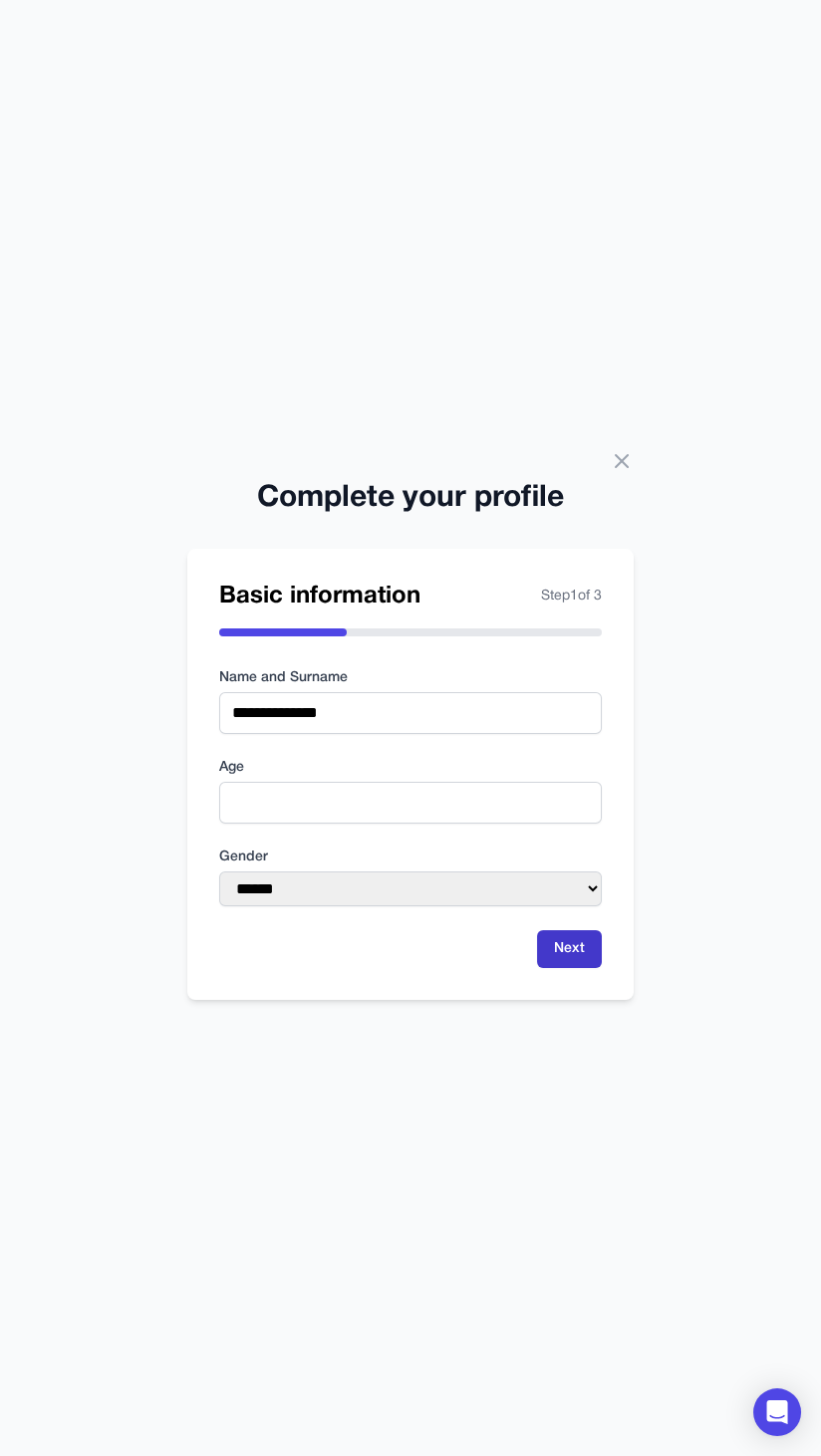 click on "Next" at bounding box center (569, 949) 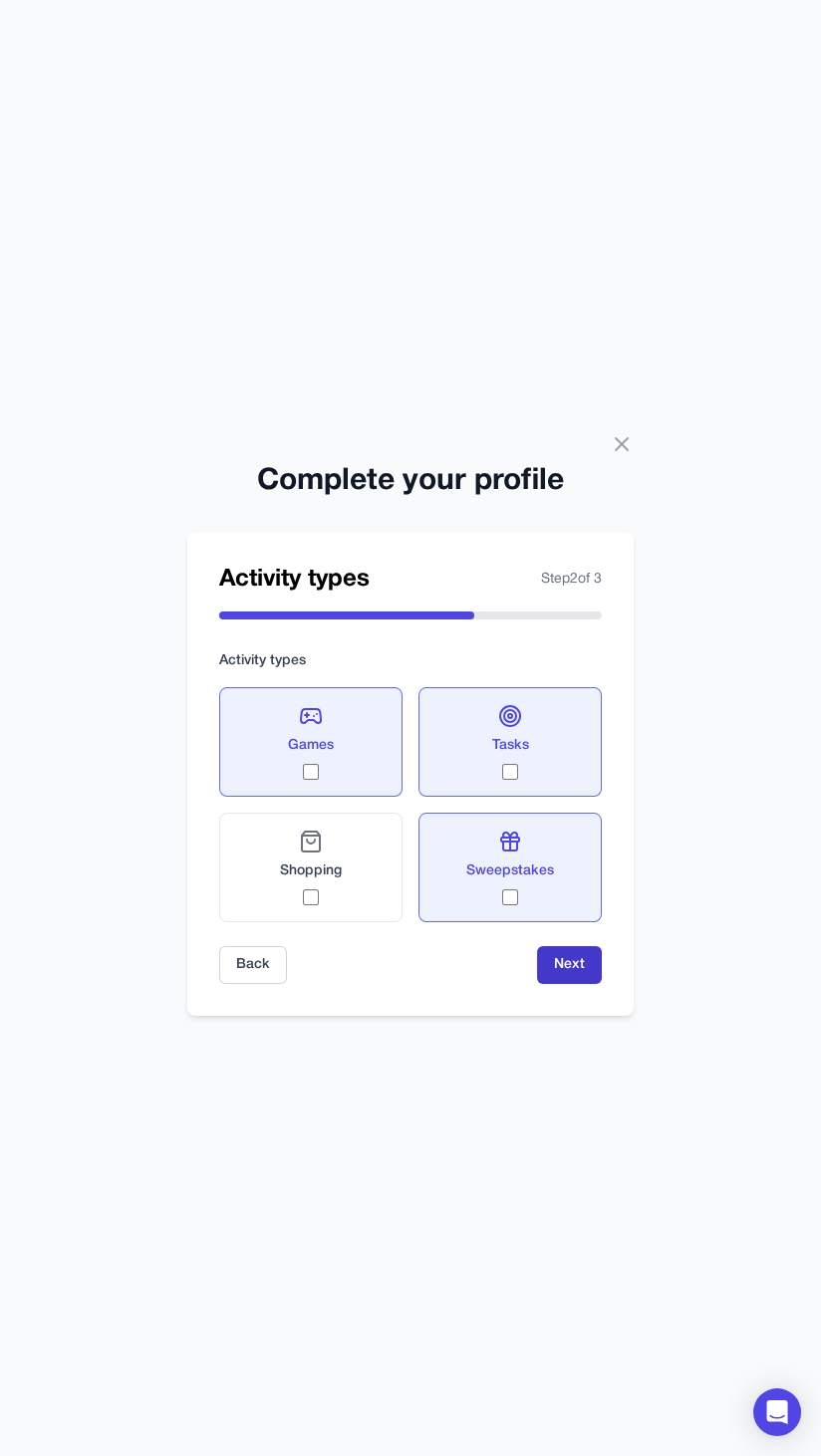 click on "Next" at bounding box center (569, 965) 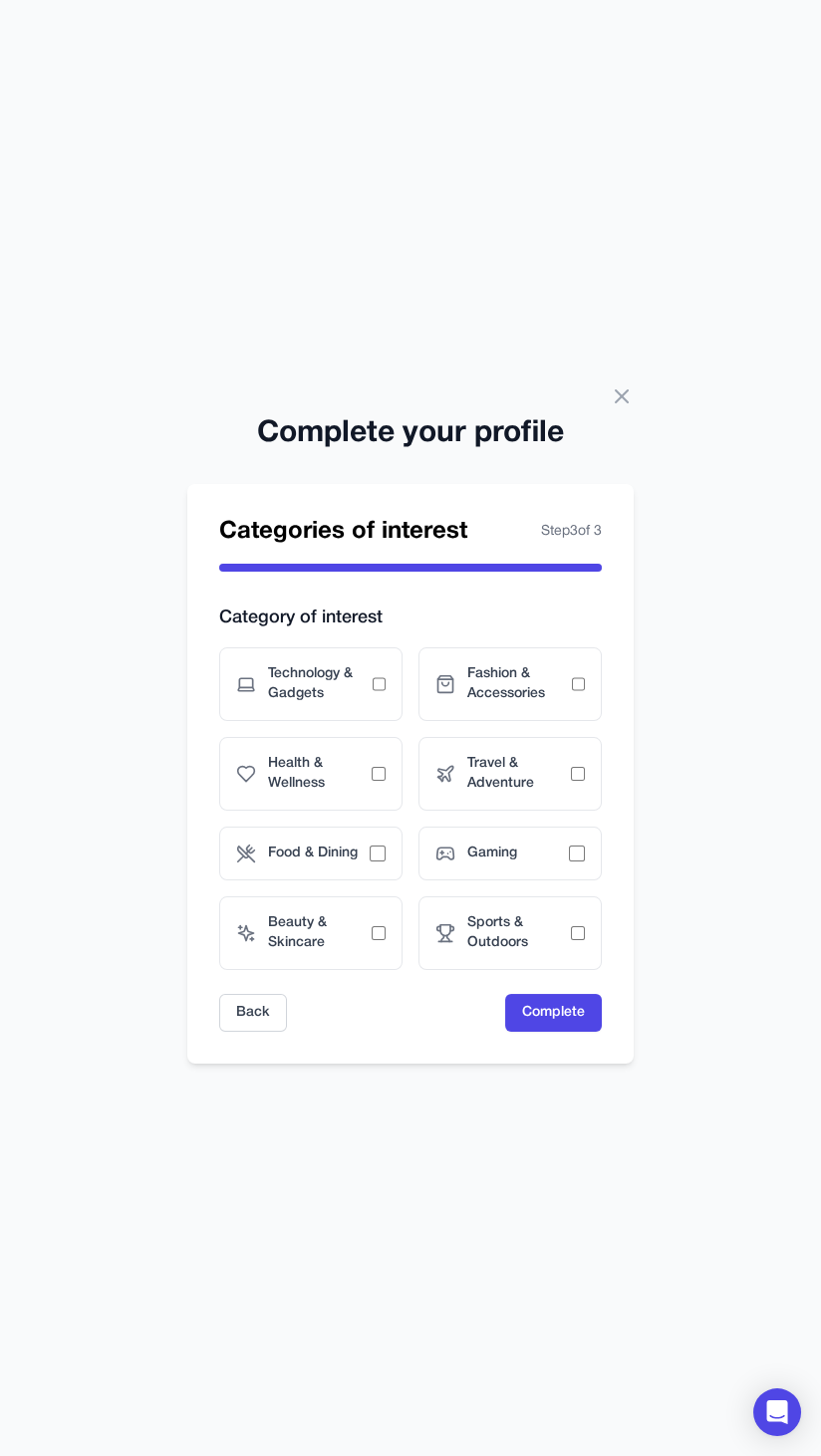 scroll, scrollTop: 28, scrollLeft: 0, axis: vertical 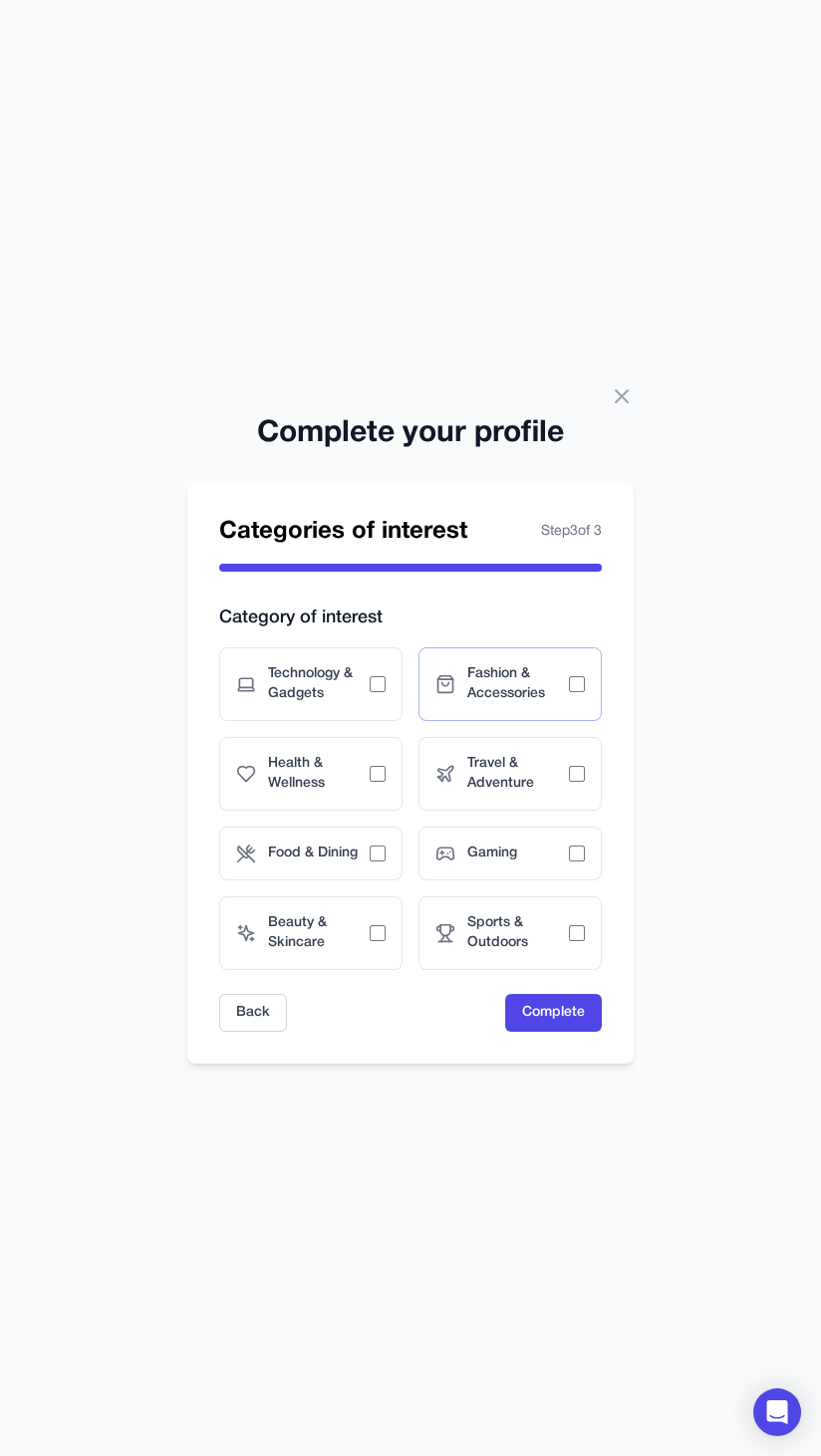 click on "Fashion & Accessories" at bounding box center [518, 684] 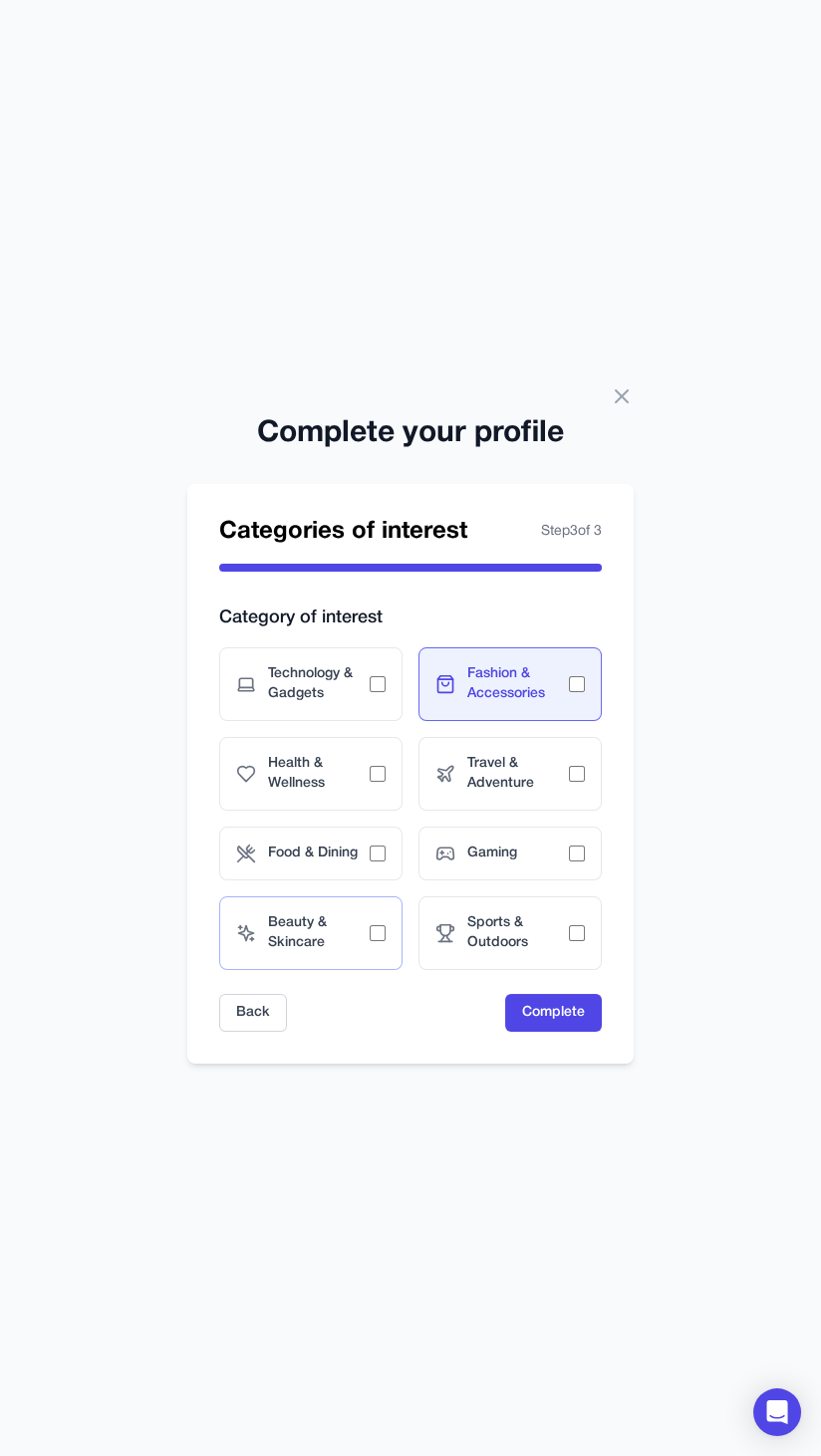 click on "Beauty & Skincare" at bounding box center [319, 933] 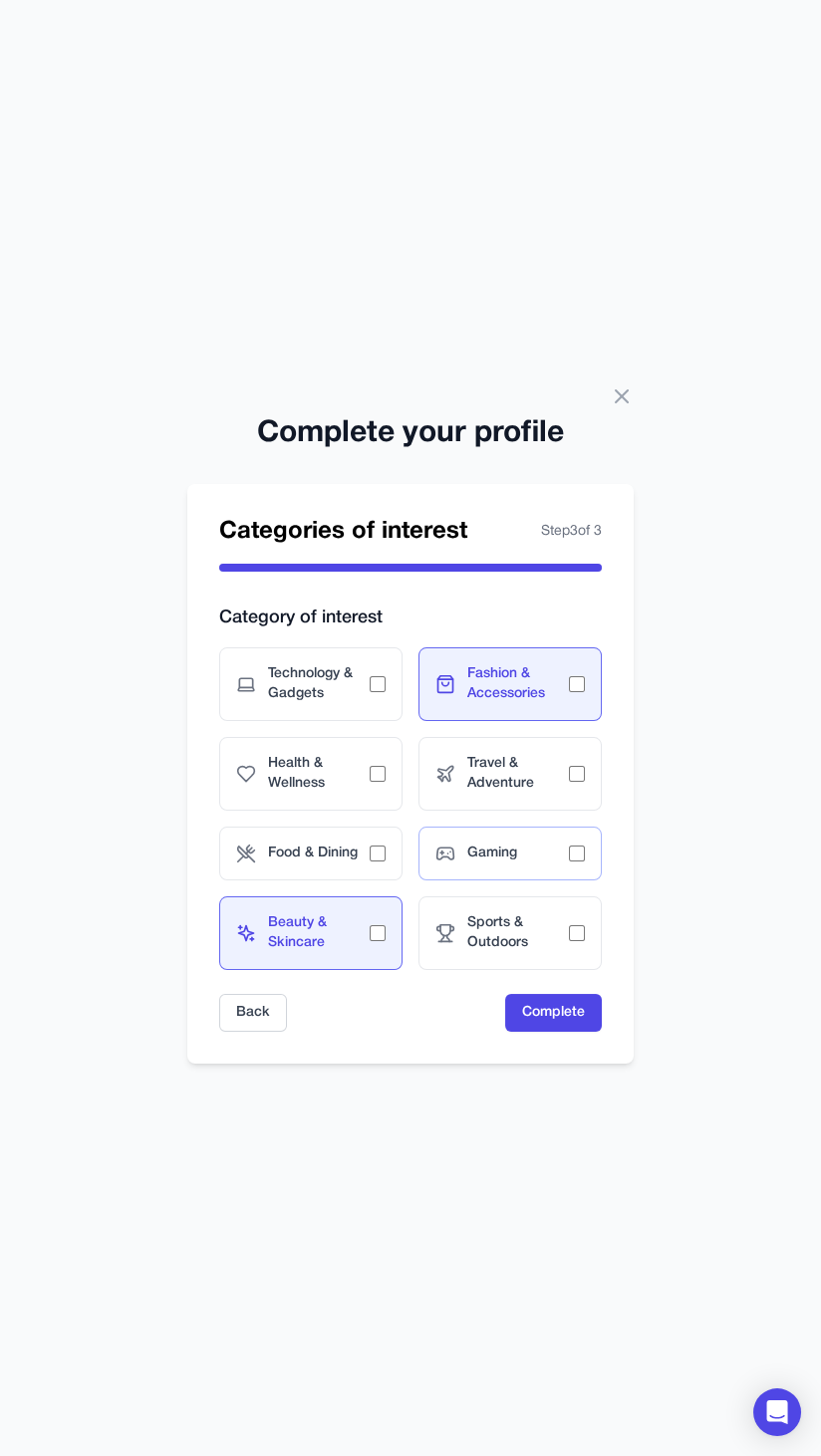 click on "Gaming" at bounding box center (518, 853) 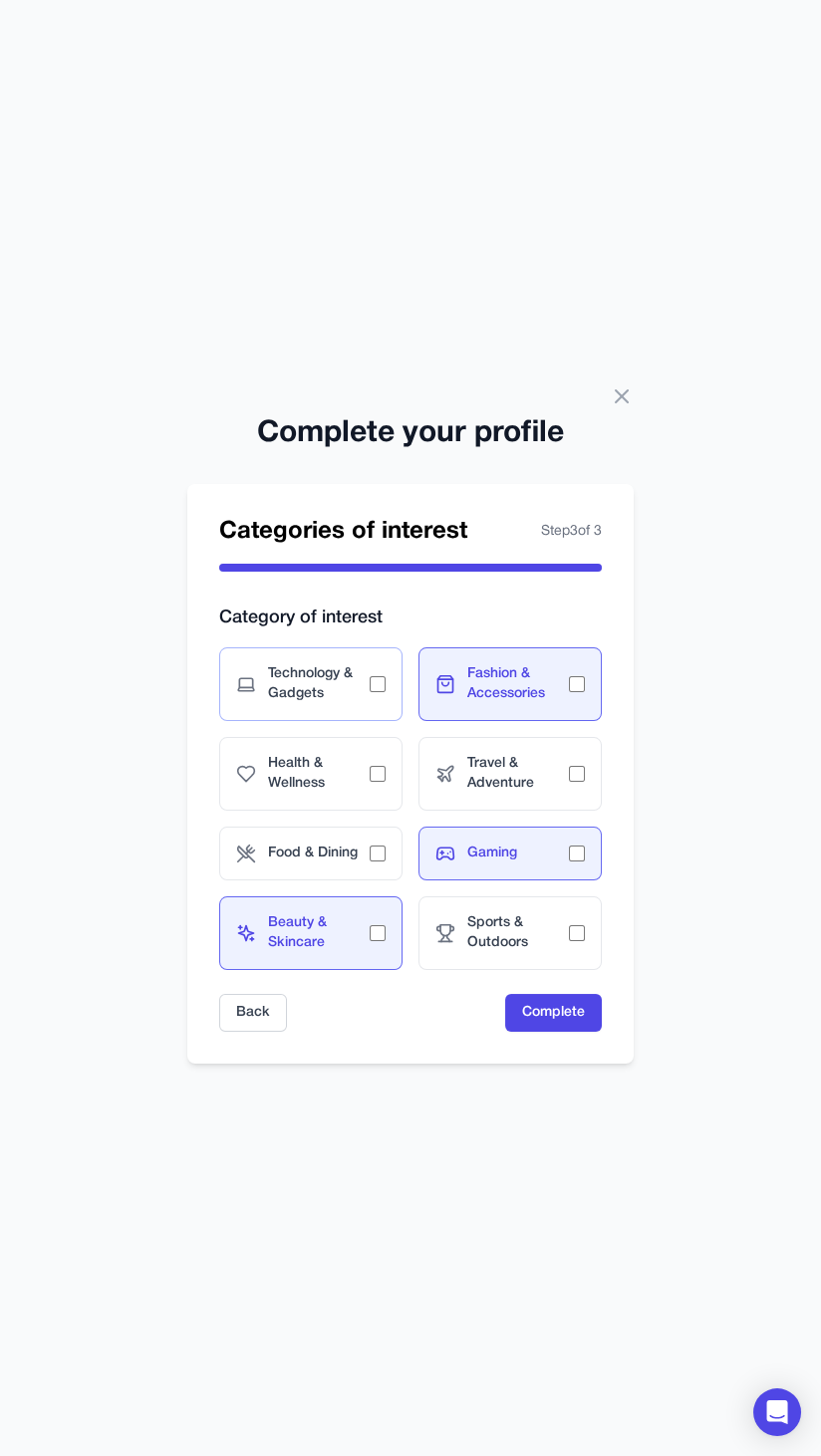 click on "Technology & Gadgets" at bounding box center [319, 684] 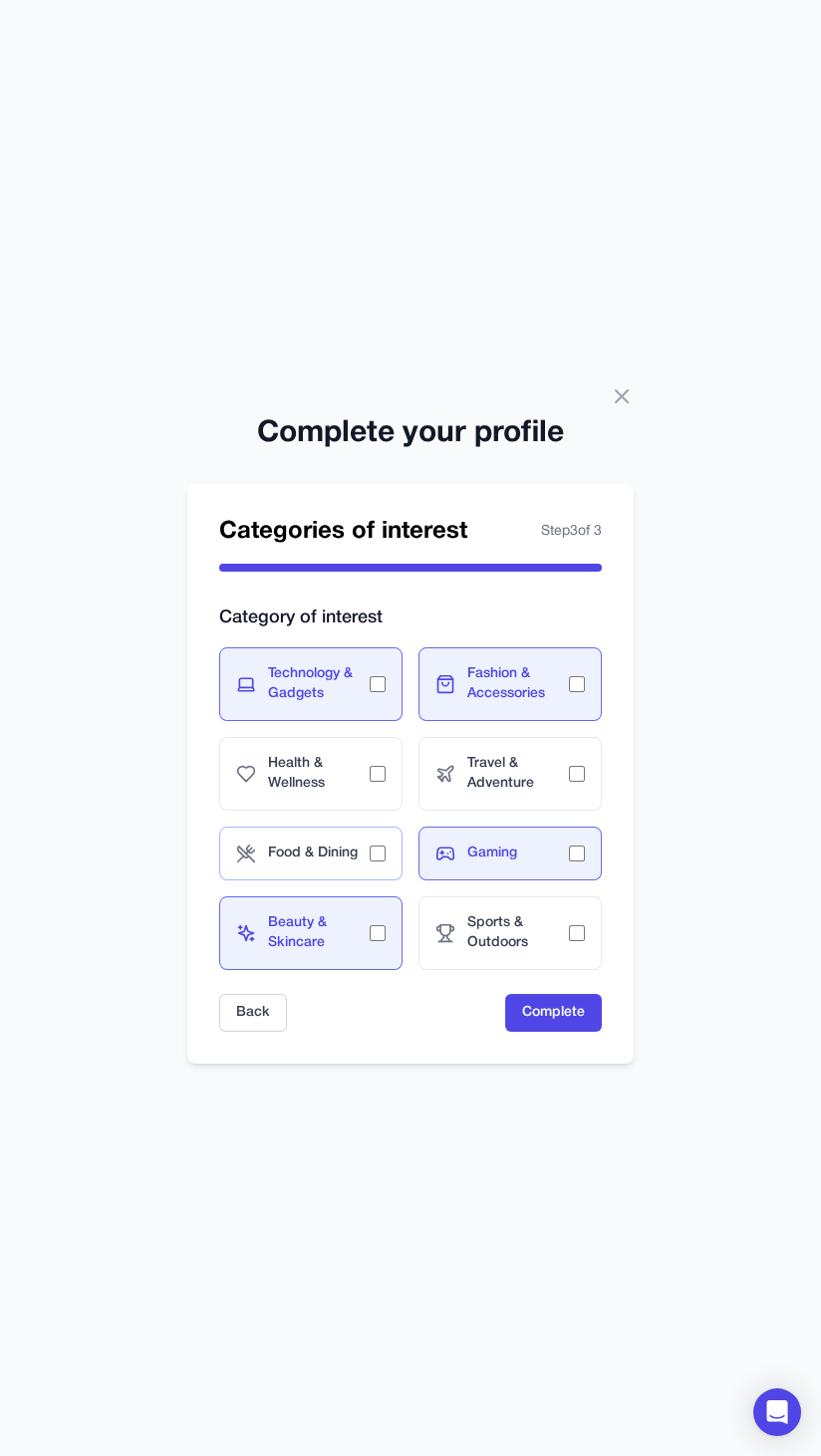 click on "Food & Dining" at bounding box center (319, 853) 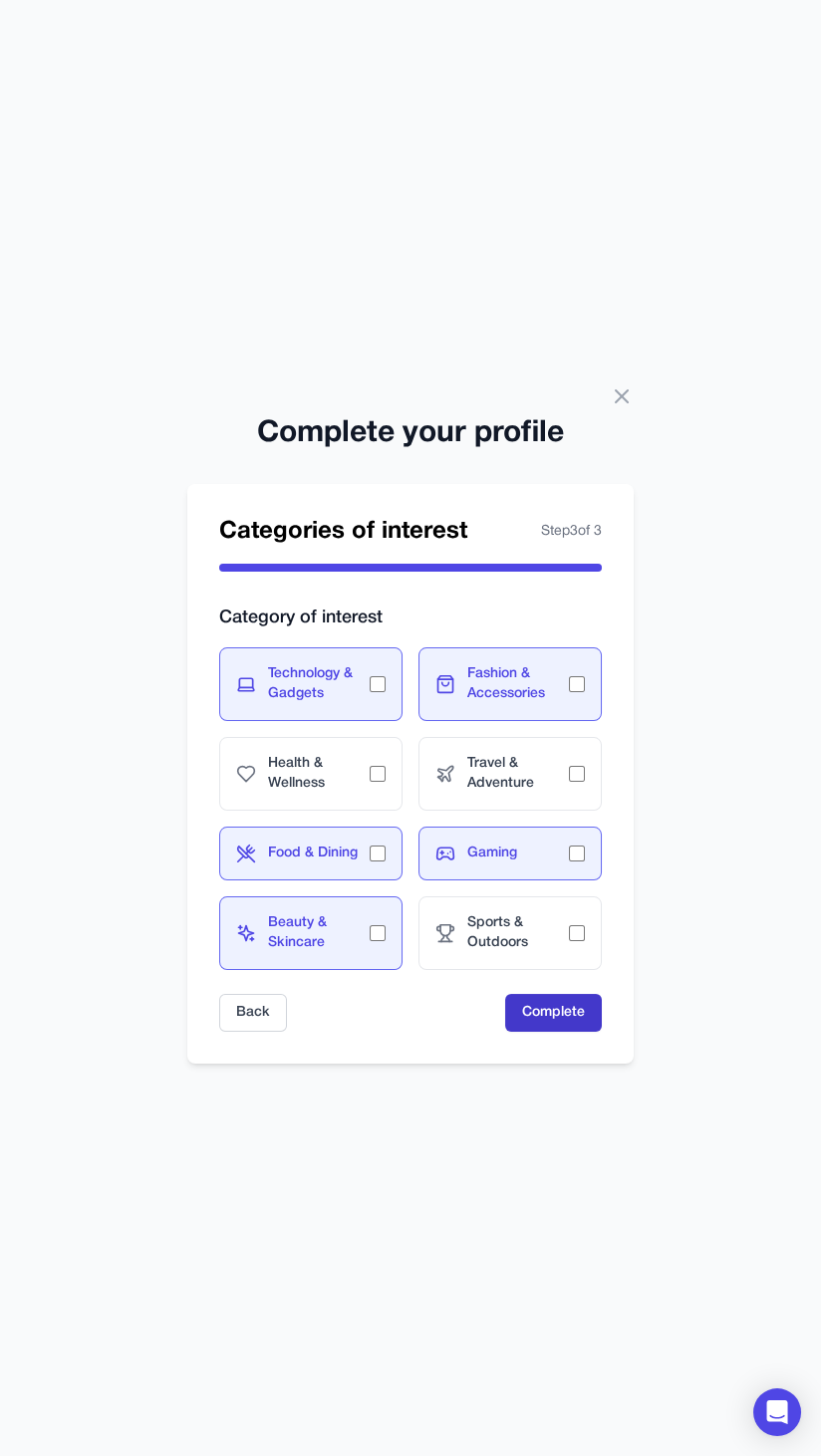 click on "Complete" at bounding box center (553, 1013) 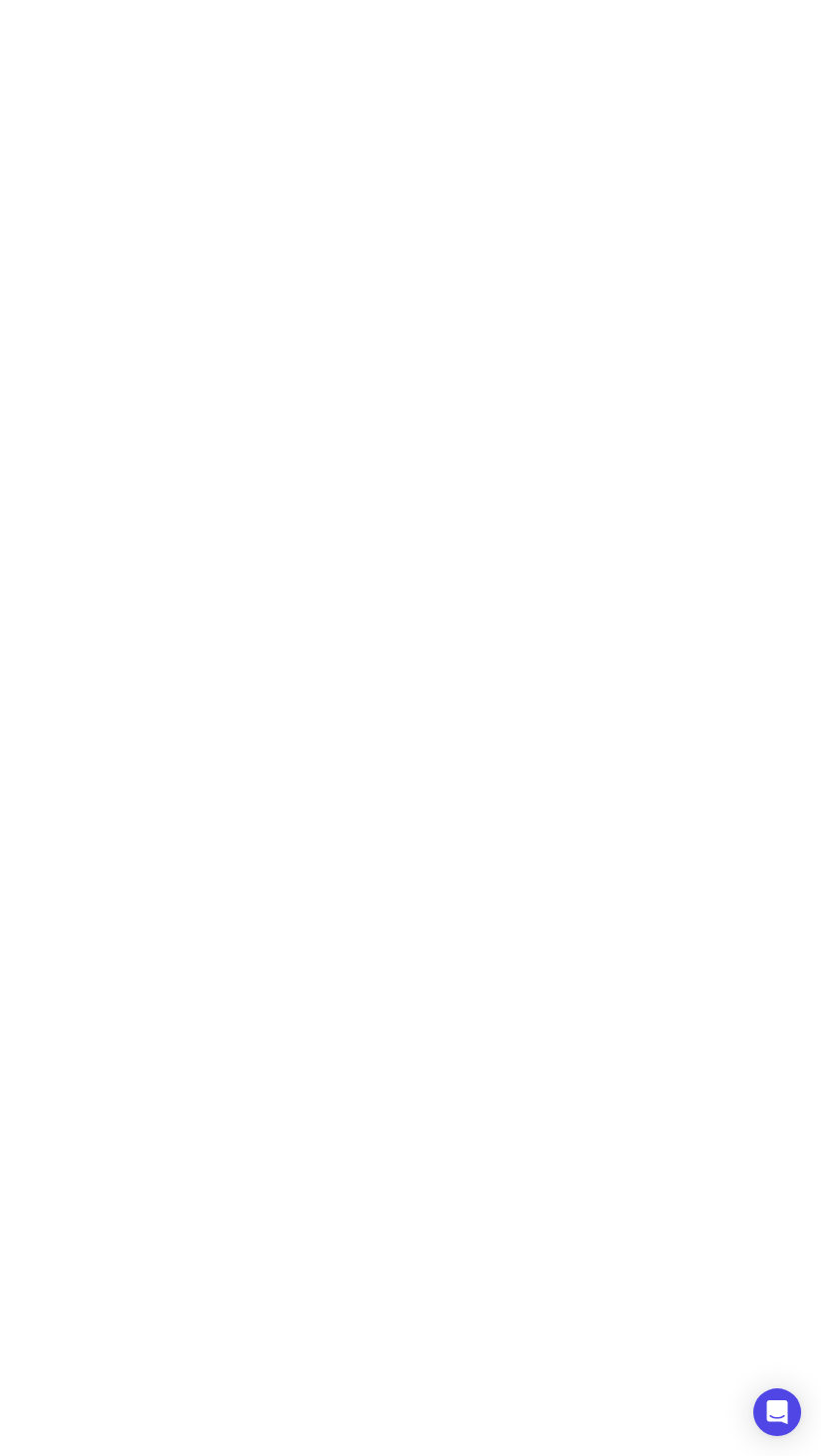 scroll, scrollTop: 0, scrollLeft: 0, axis: both 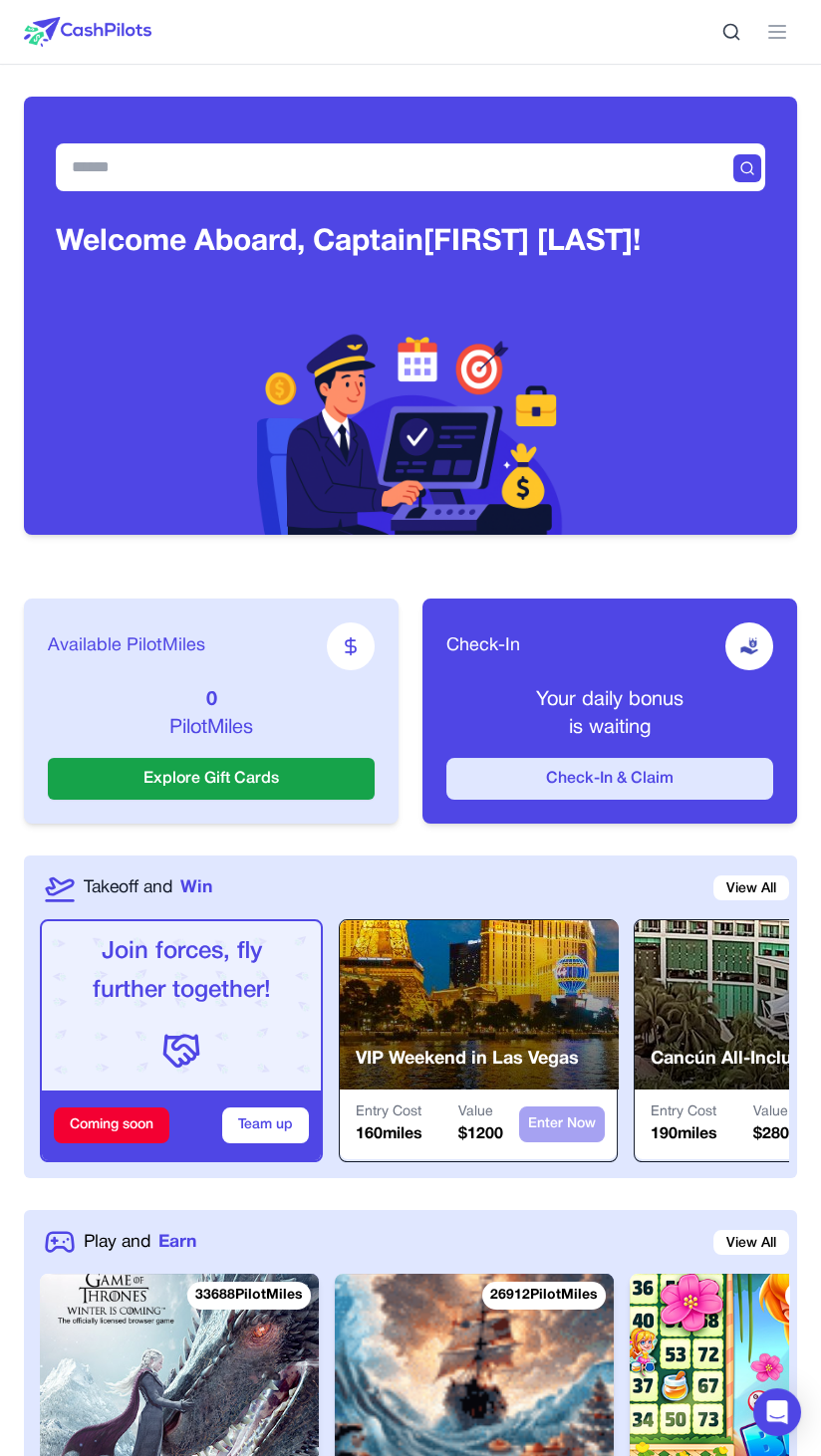 click on "Check-In & Claim" at bounding box center [610, 779] 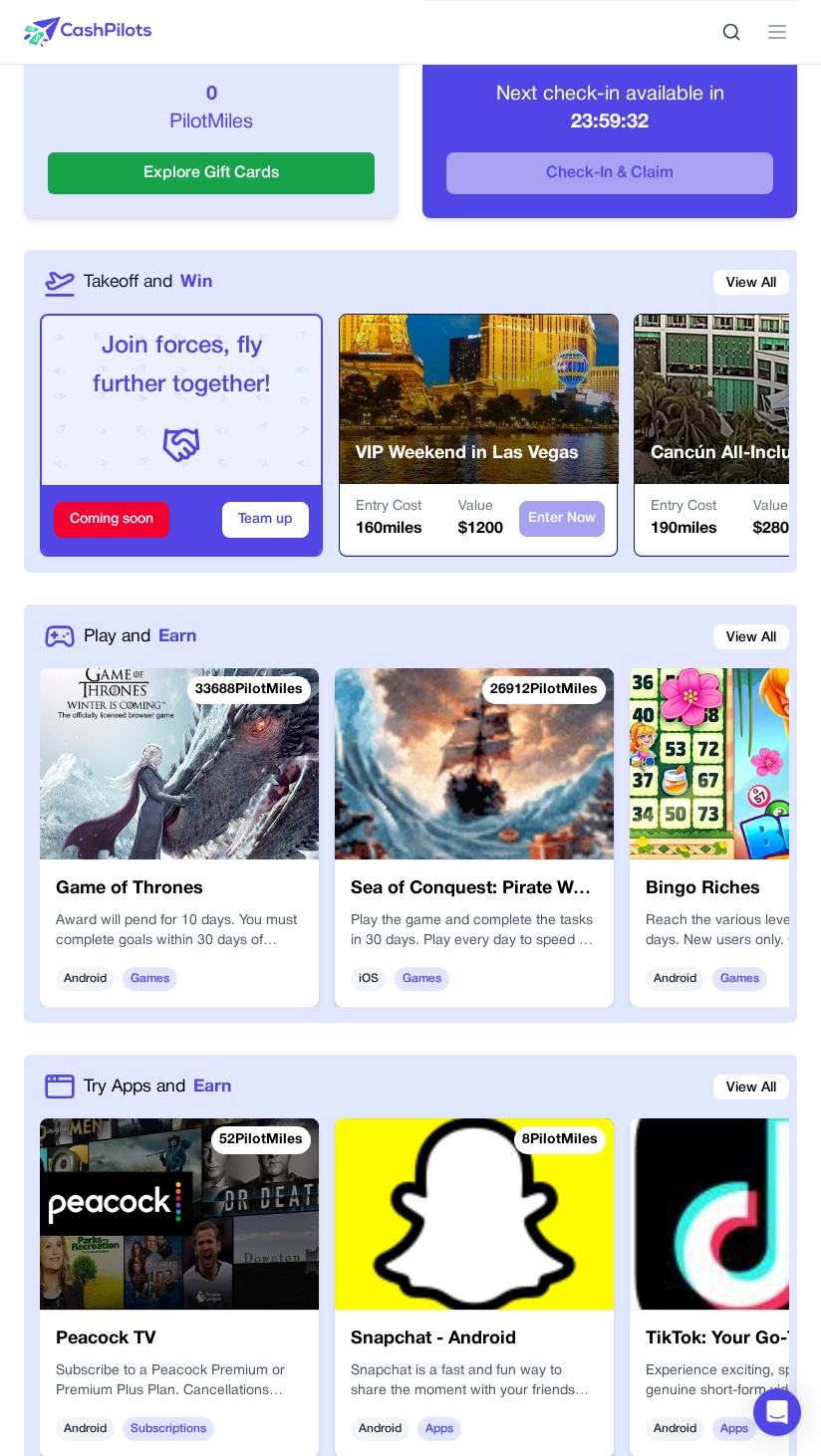 scroll, scrollTop: 610, scrollLeft: 0, axis: vertical 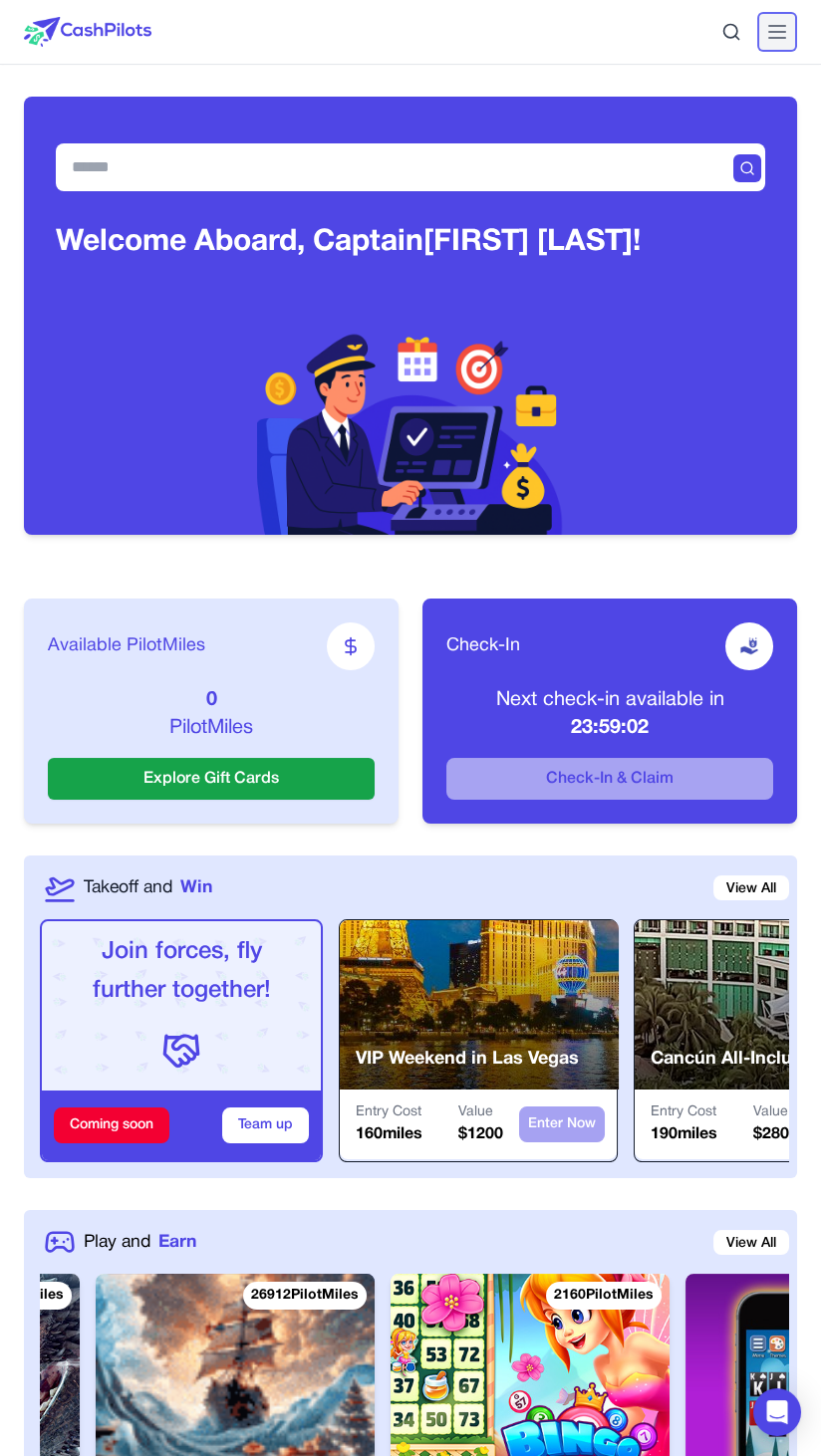 click 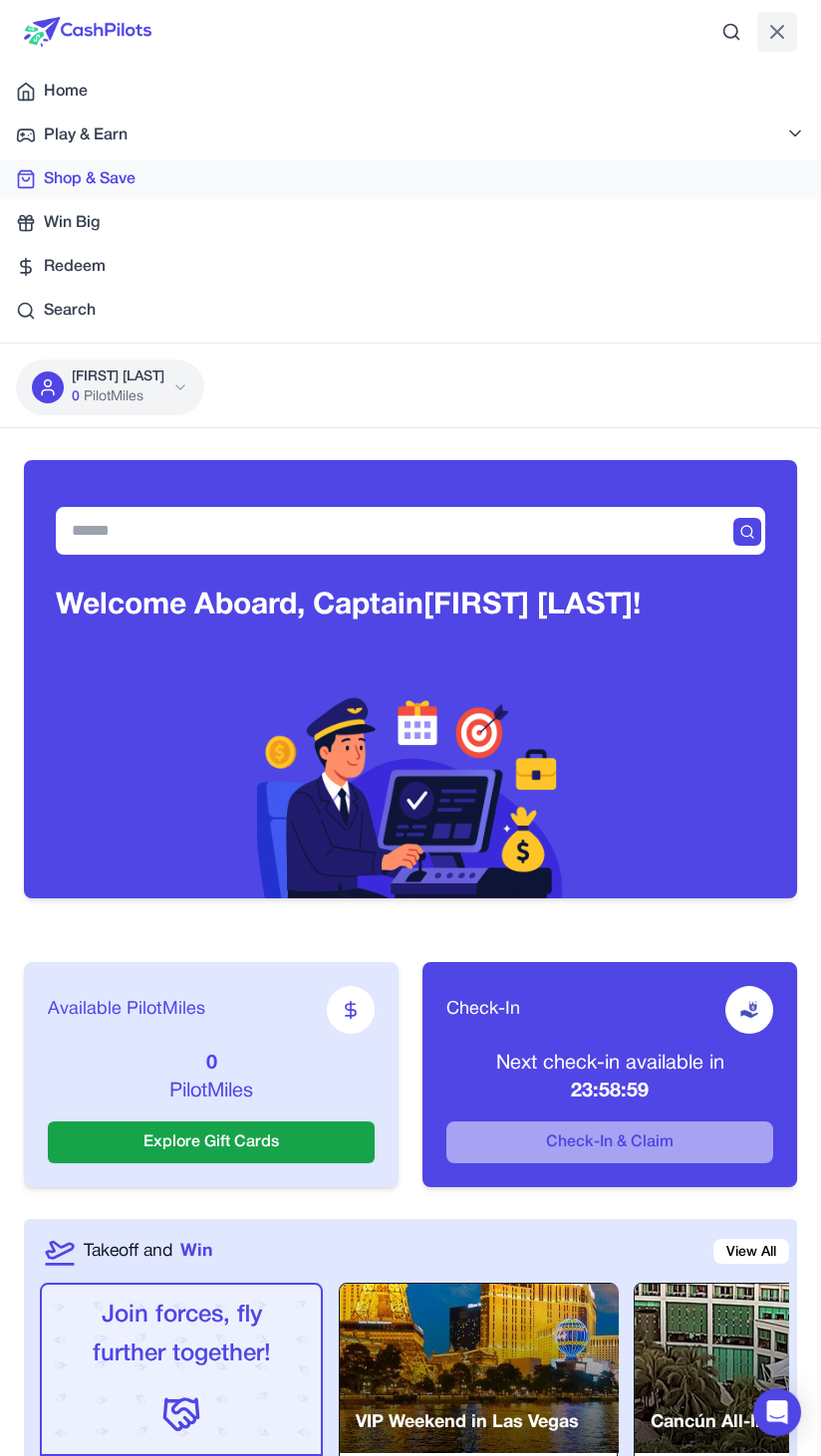 click on "Shop & Save" at bounding box center (90, 179) 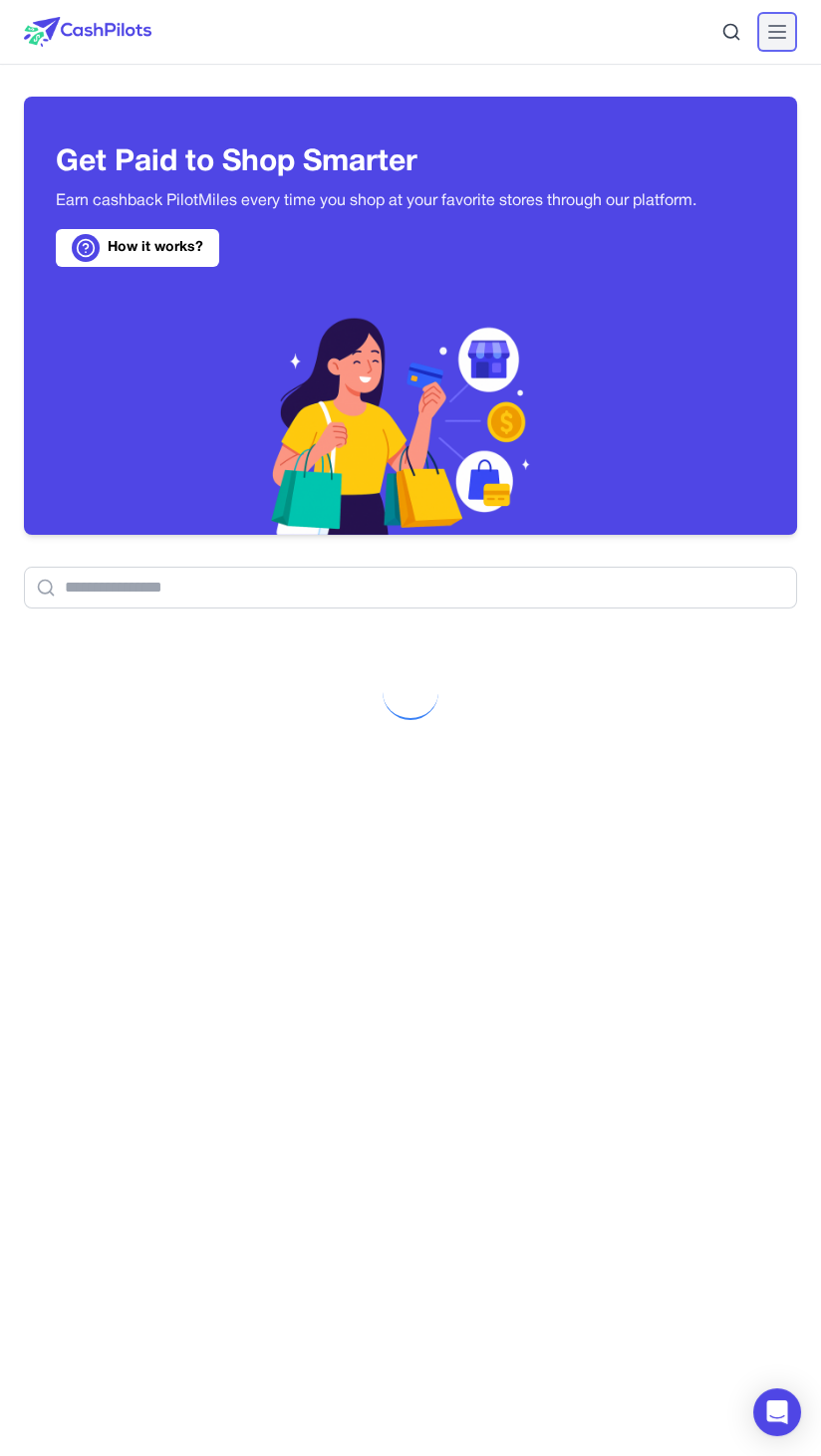 click 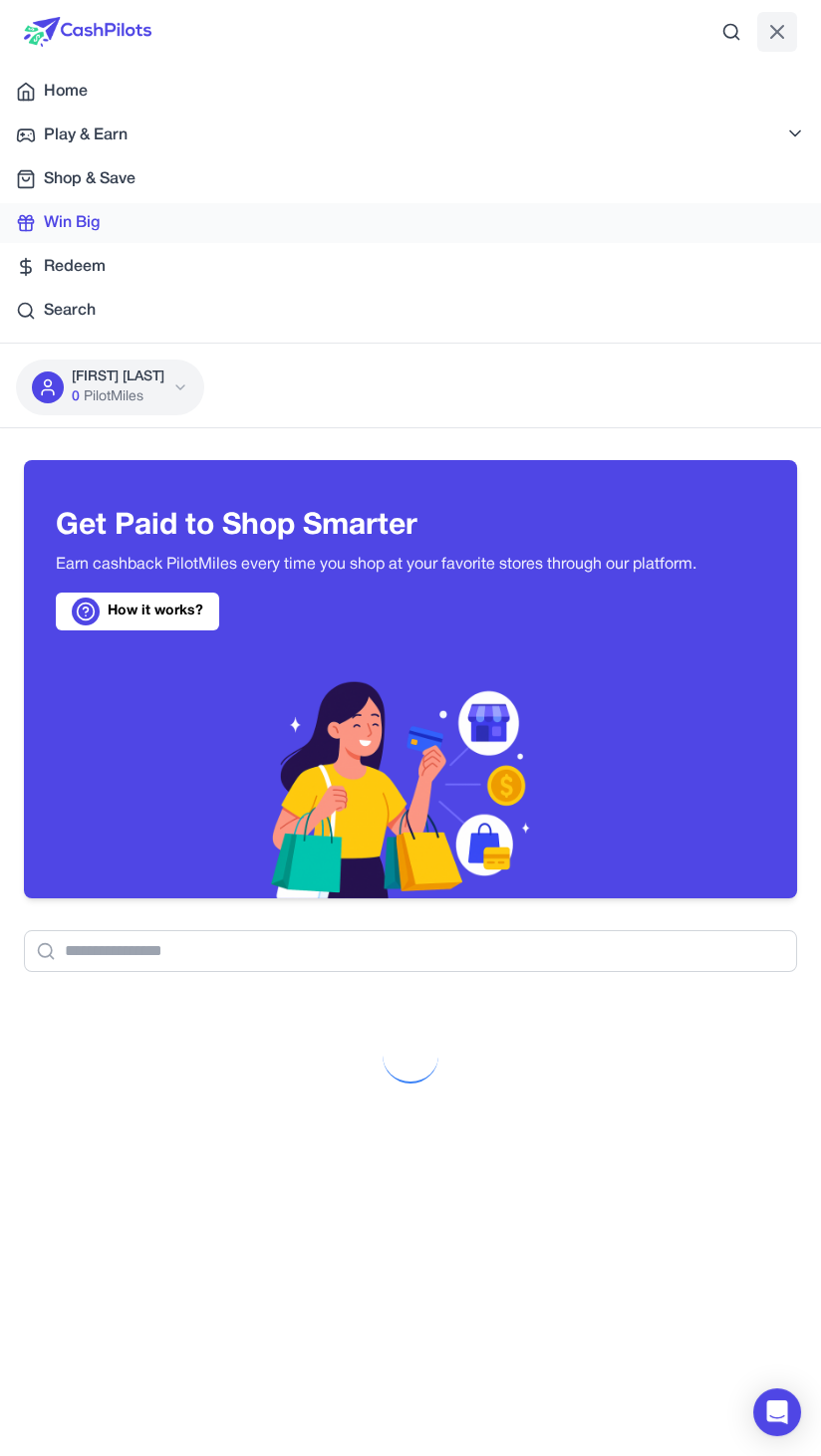 click on "Win Big" at bounding box center (72, 223) 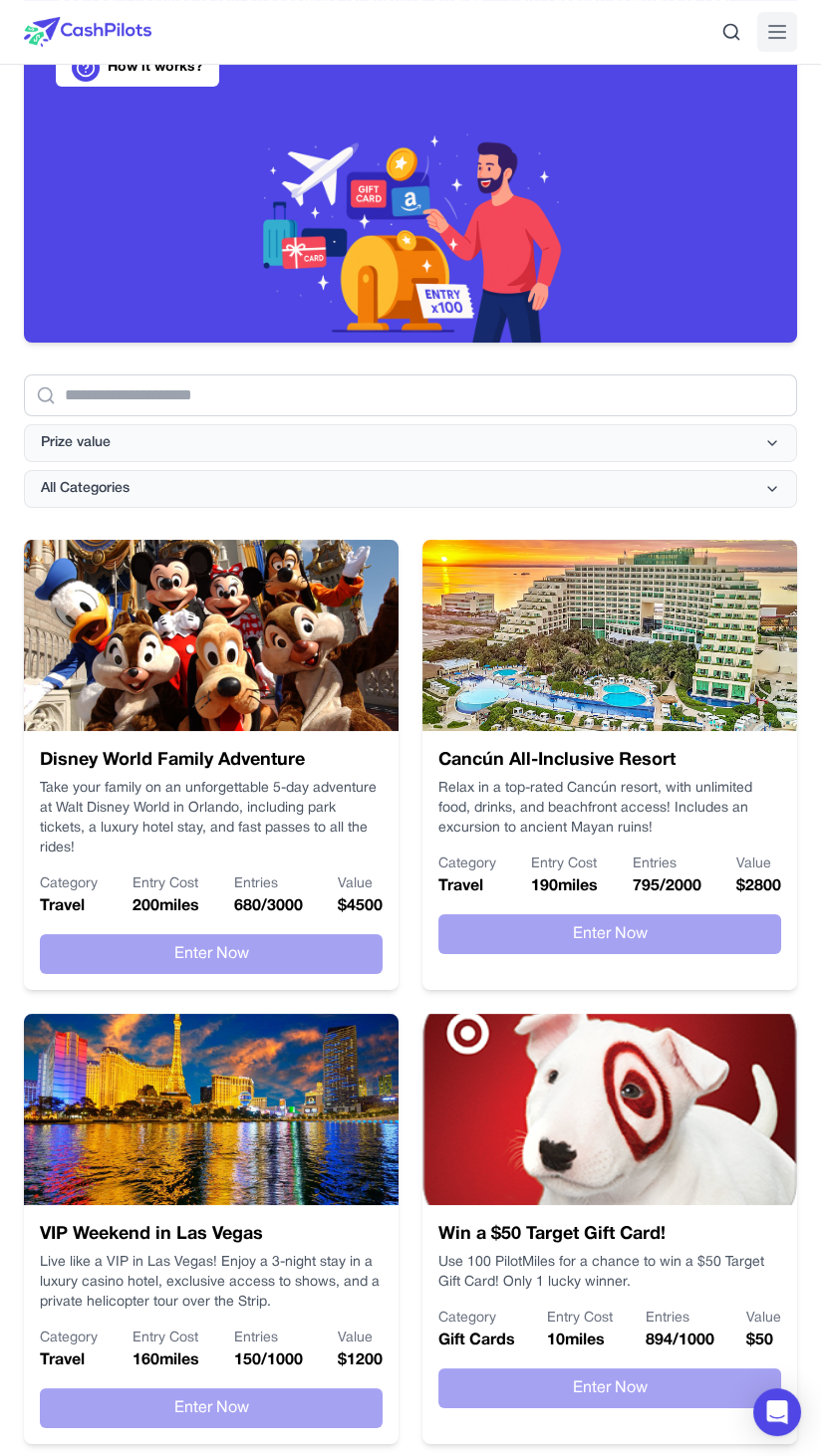 scroll, scrollTop: 0, scrollLeft: 0, axis: both 